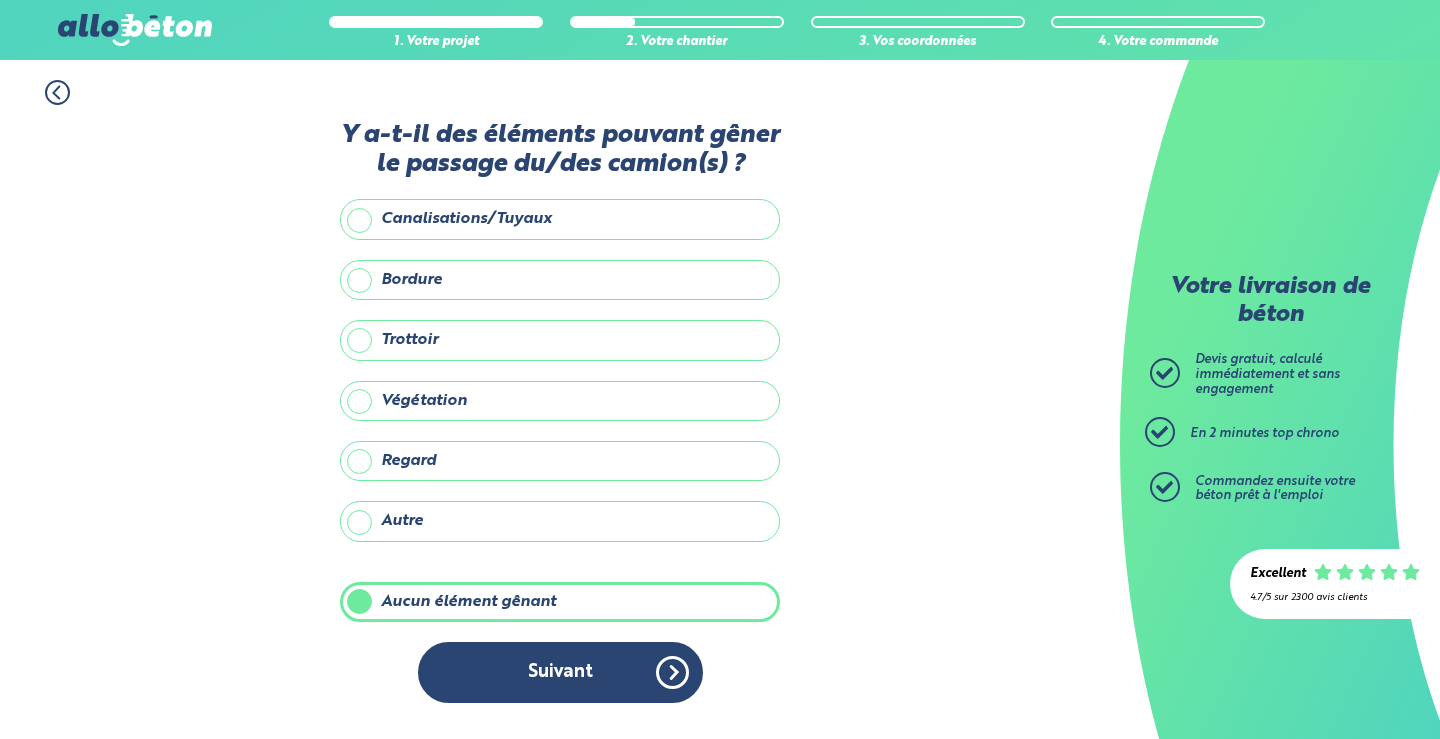 scroll, scrollTop: 0, scrollLeft: 0, axis: both 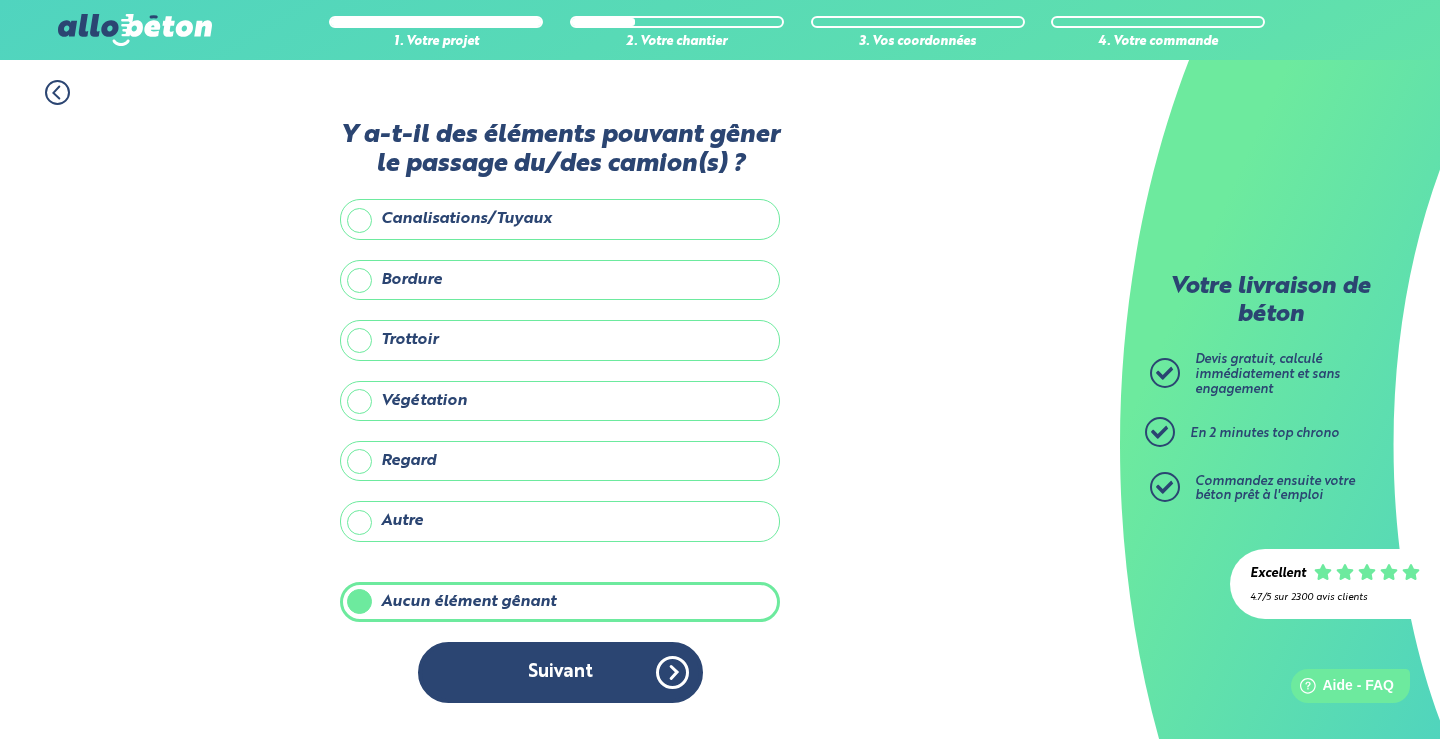 click on "Suivant" at bounding box center [560, 672] 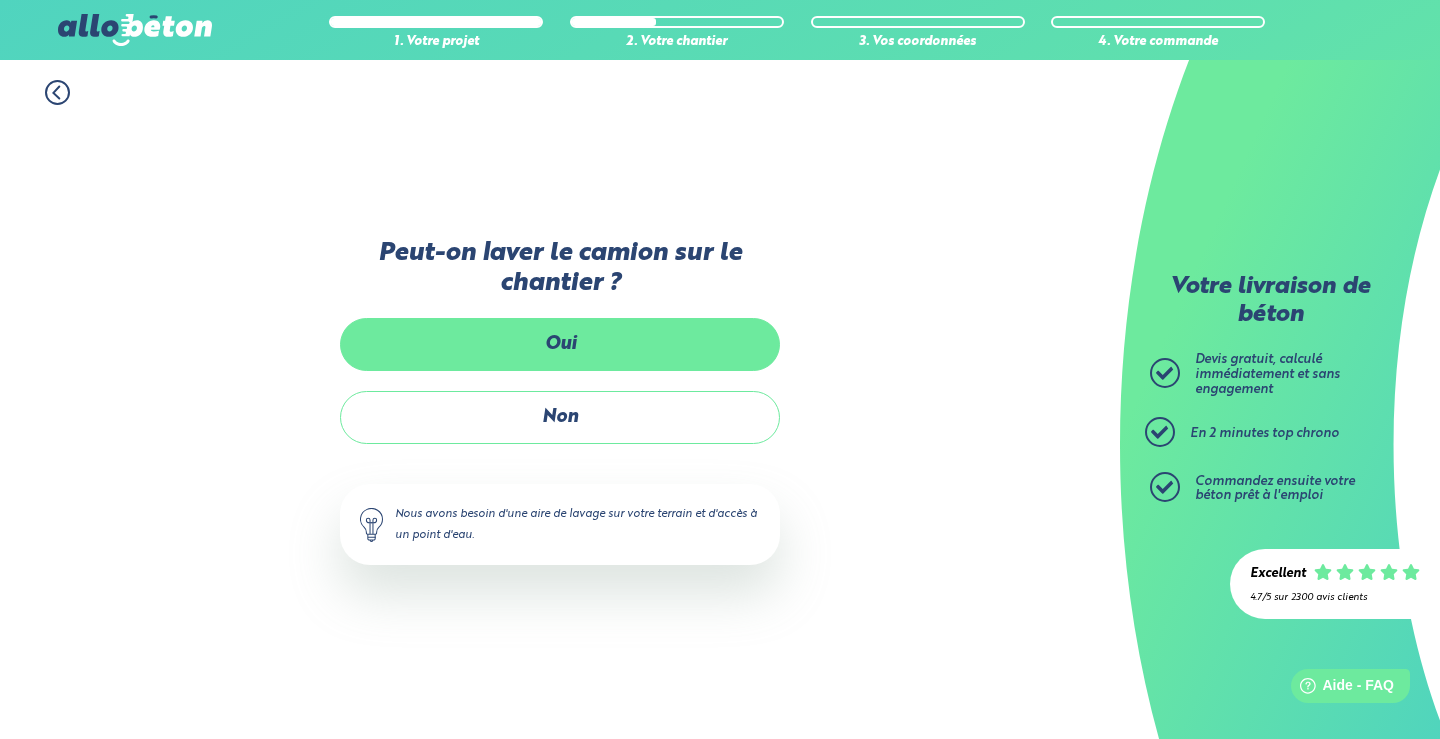 click on "Oui" at bounding box center [560, 344] 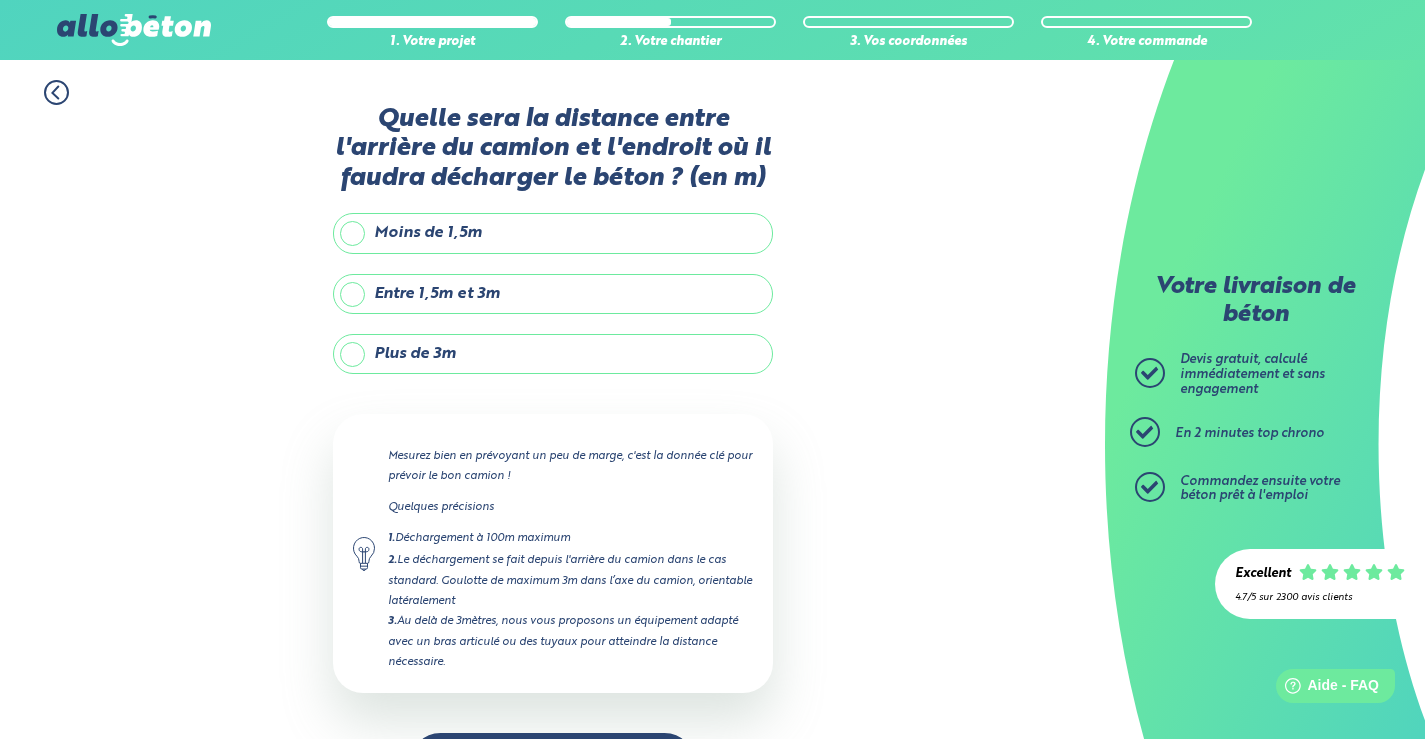 click on "Moins de 1,5m" at bounding box center [553, 233] 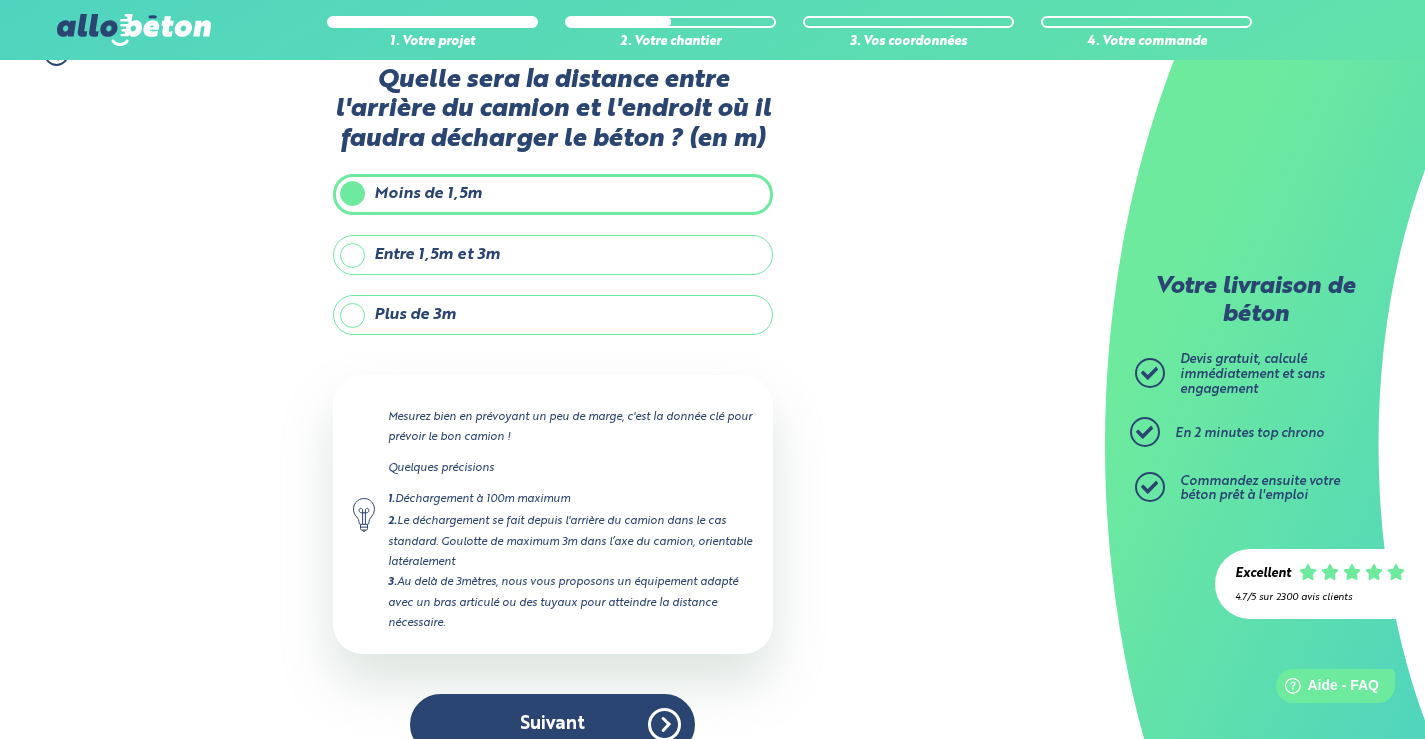 scroll, scrollTop: 75, scrollLeft: 0, axis: vertical 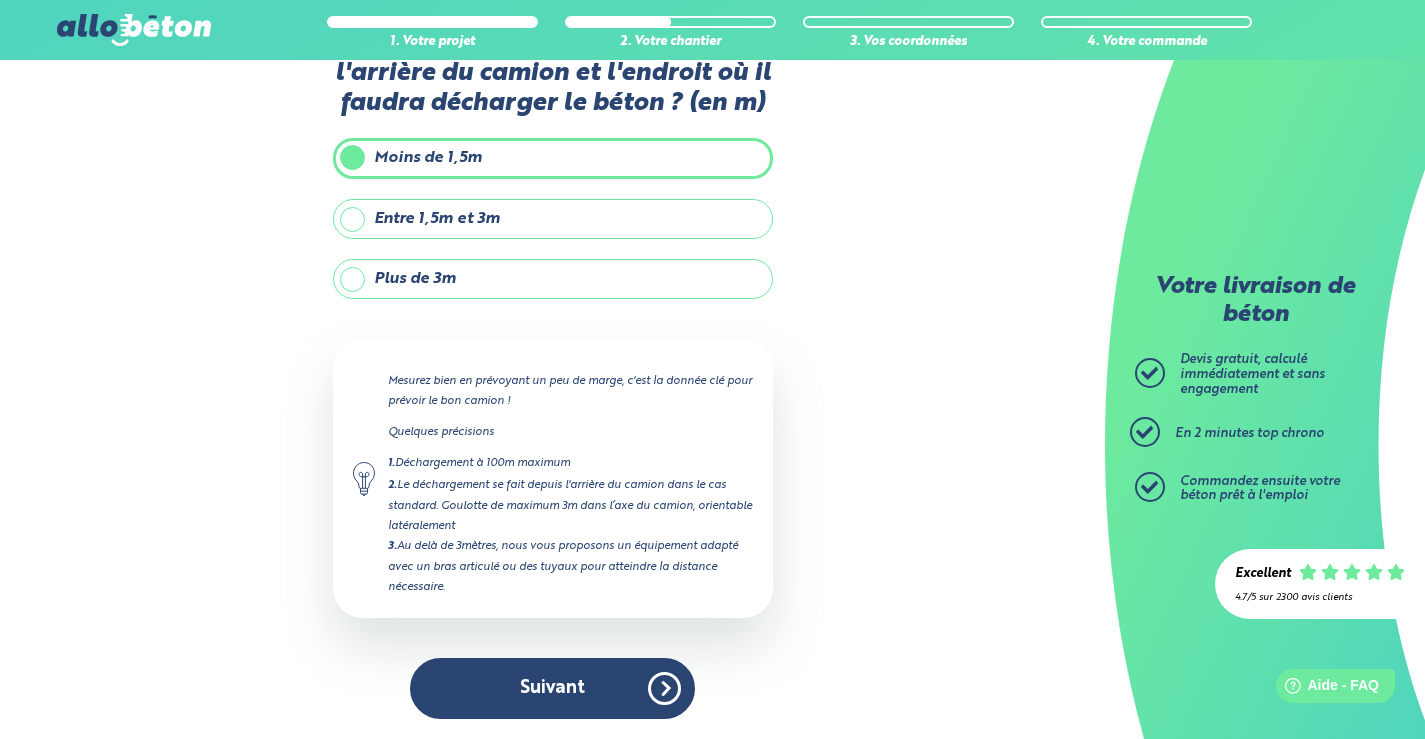 click on "Entre 1,5m et 3m" at bounding box center (553, 219) 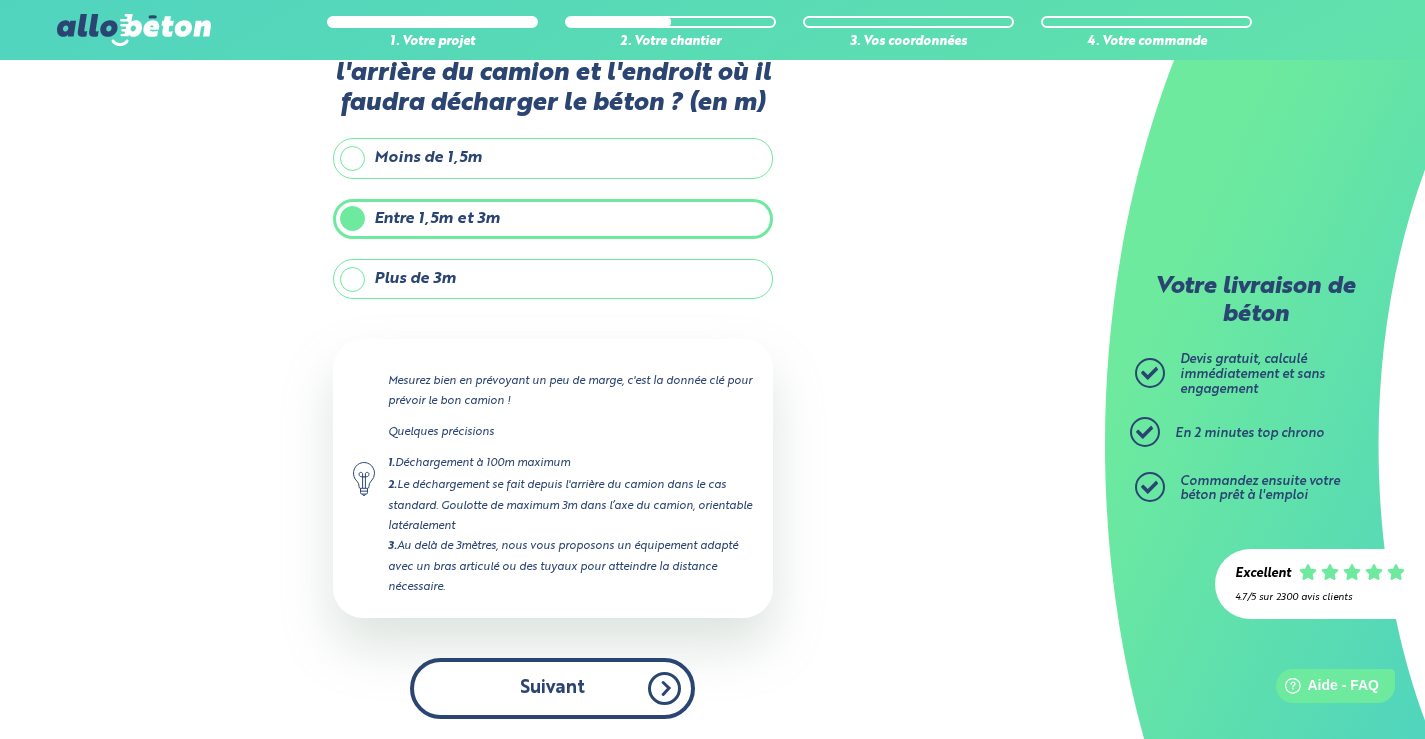 click on "Suivant" at bounding box center (552, 688) 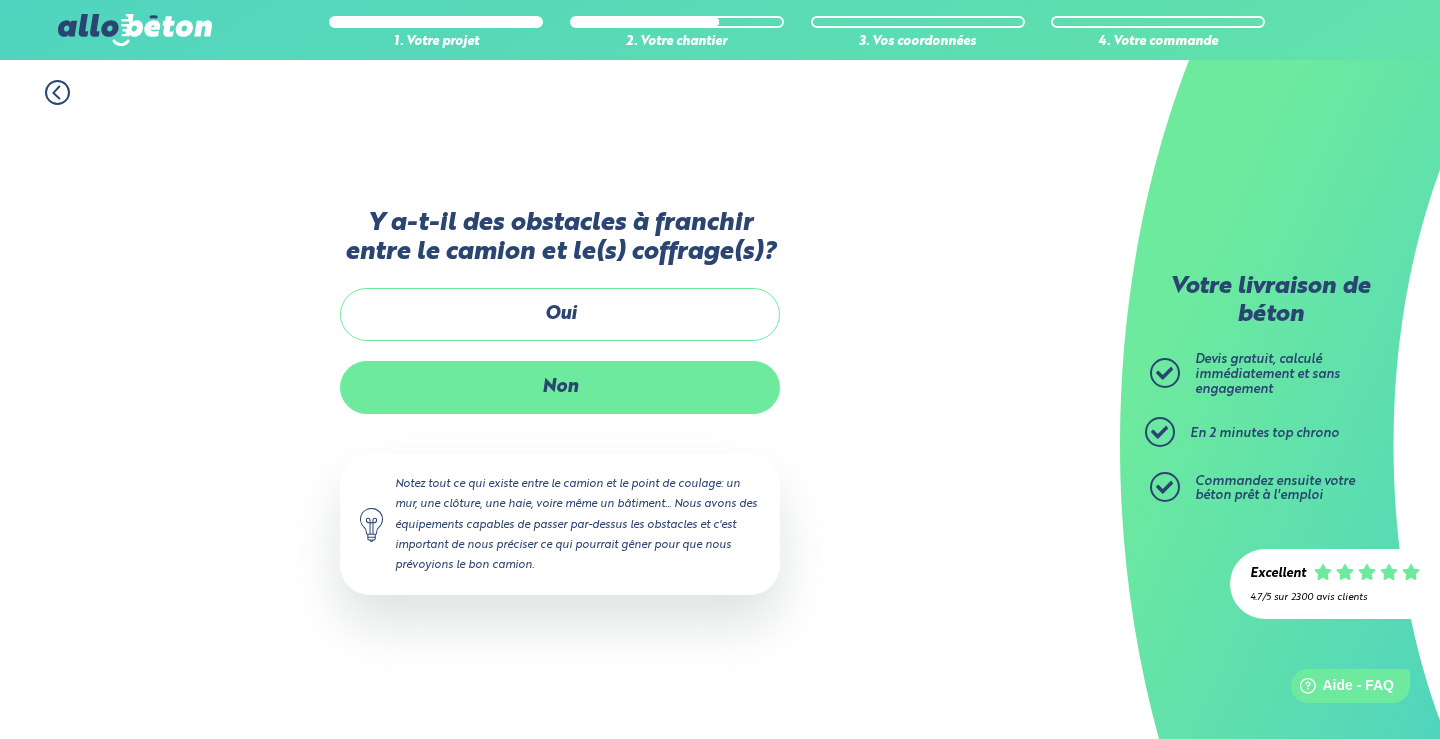 click on "Non" at bounding box center [560, 387] 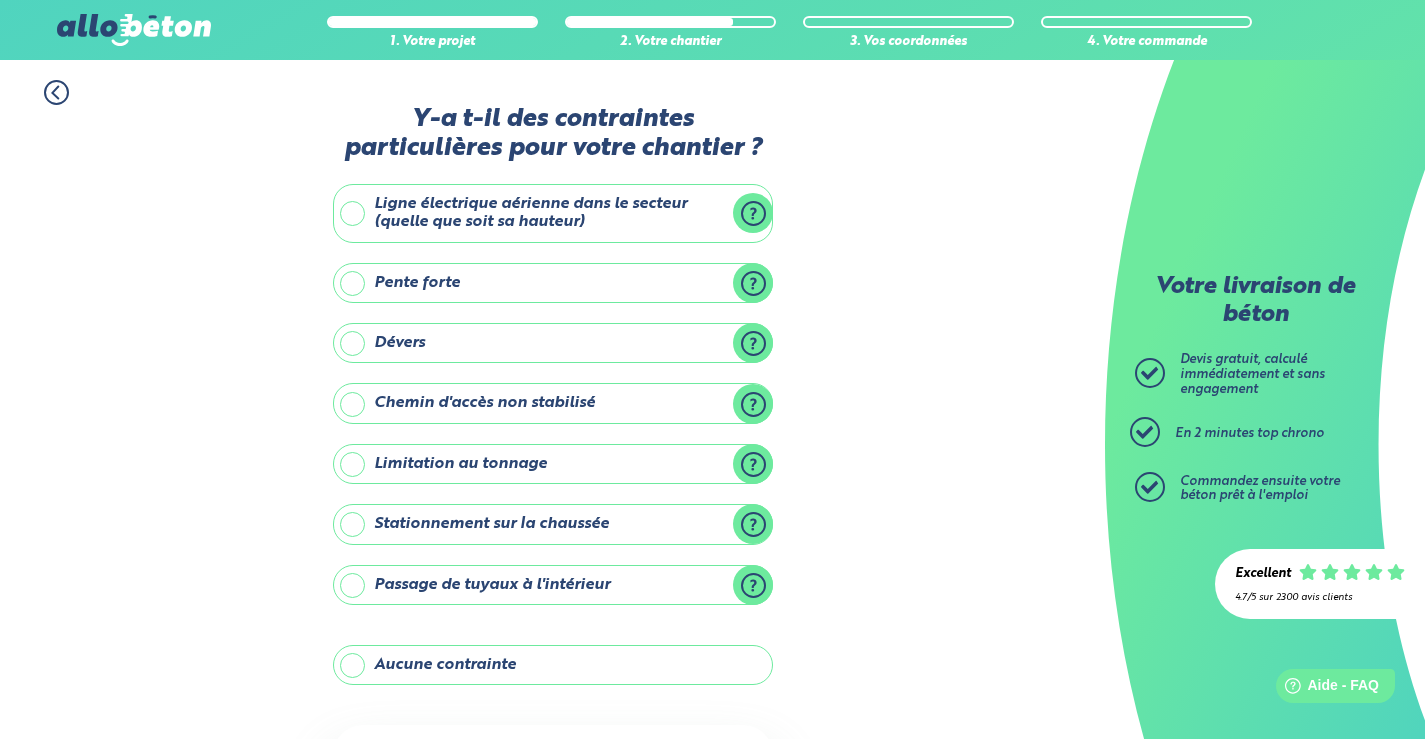click on "Aucune contrainte" at bounding box center [553, 665] 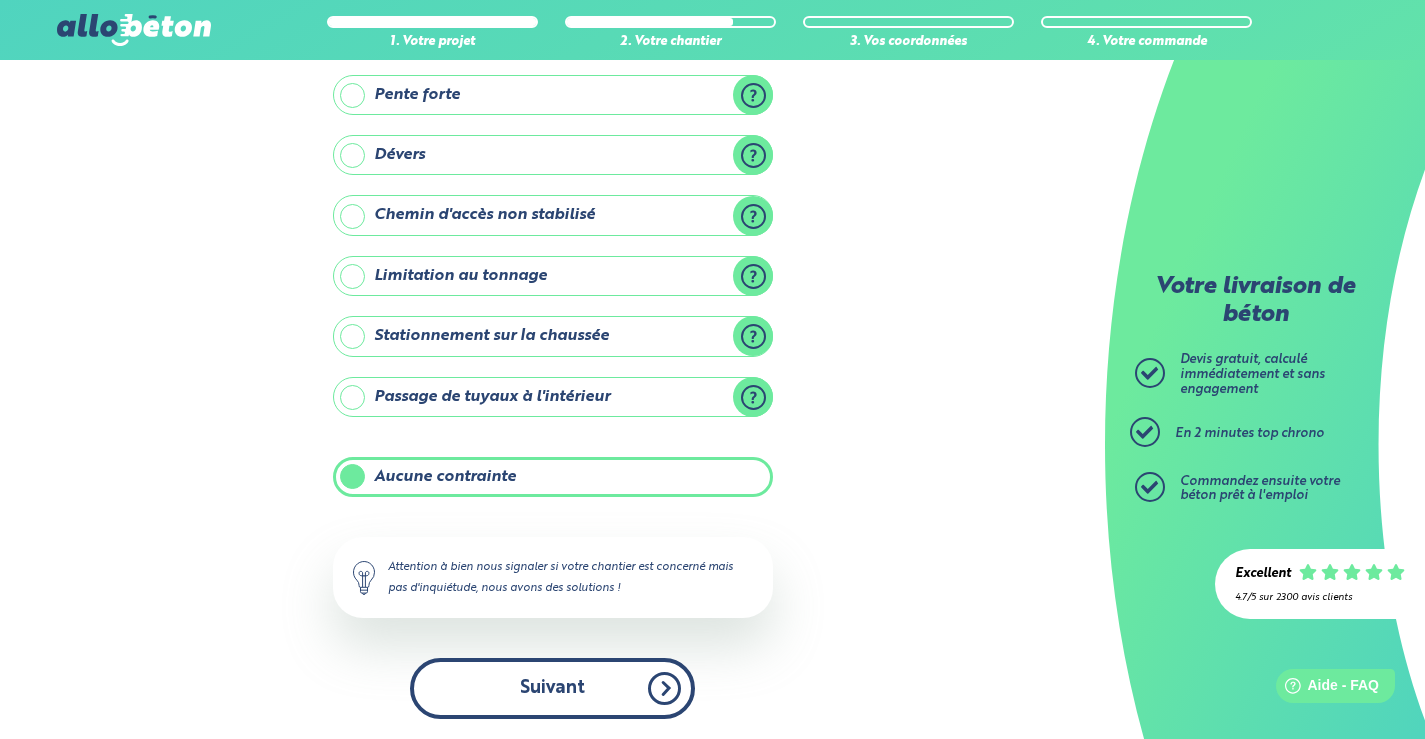 click on "Suivant" at bounding box center [552, 688] 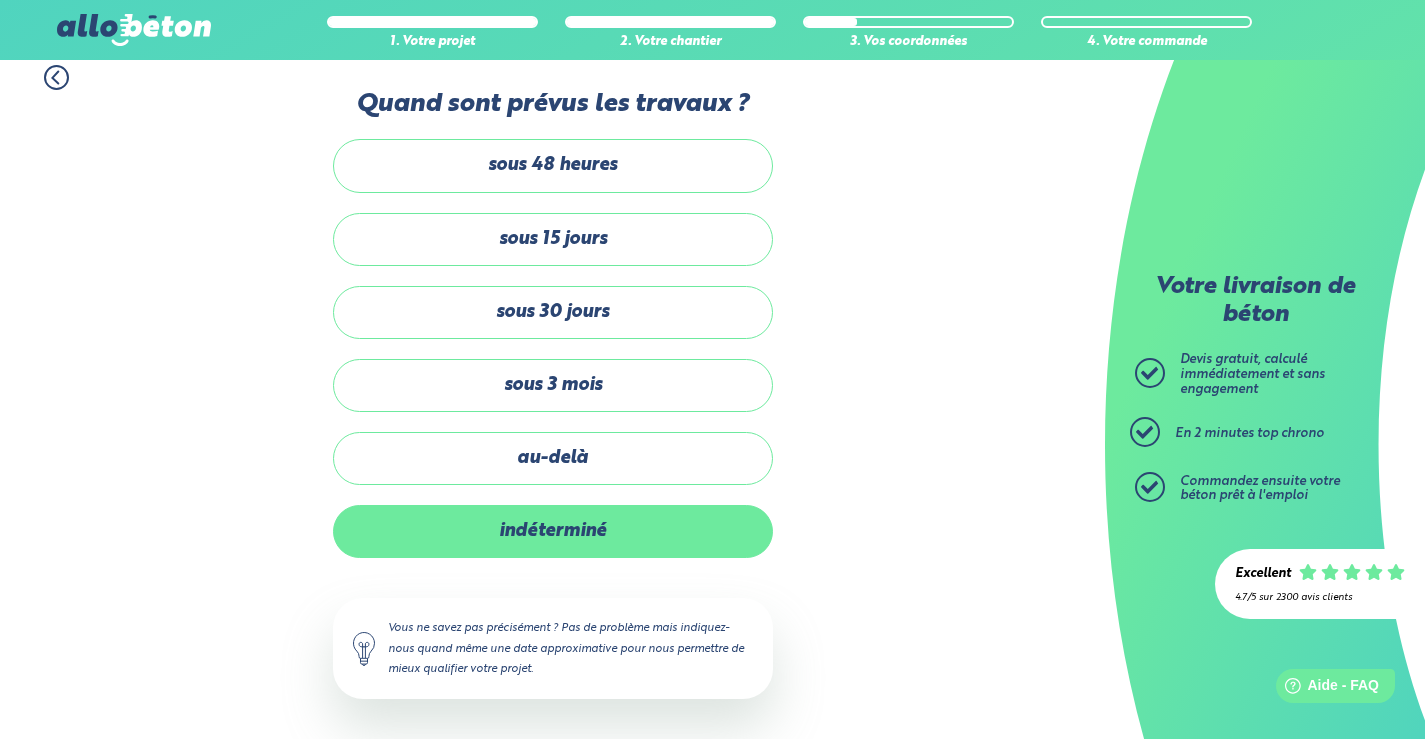 click on "indéterminé" at bounding box center (553, 531) 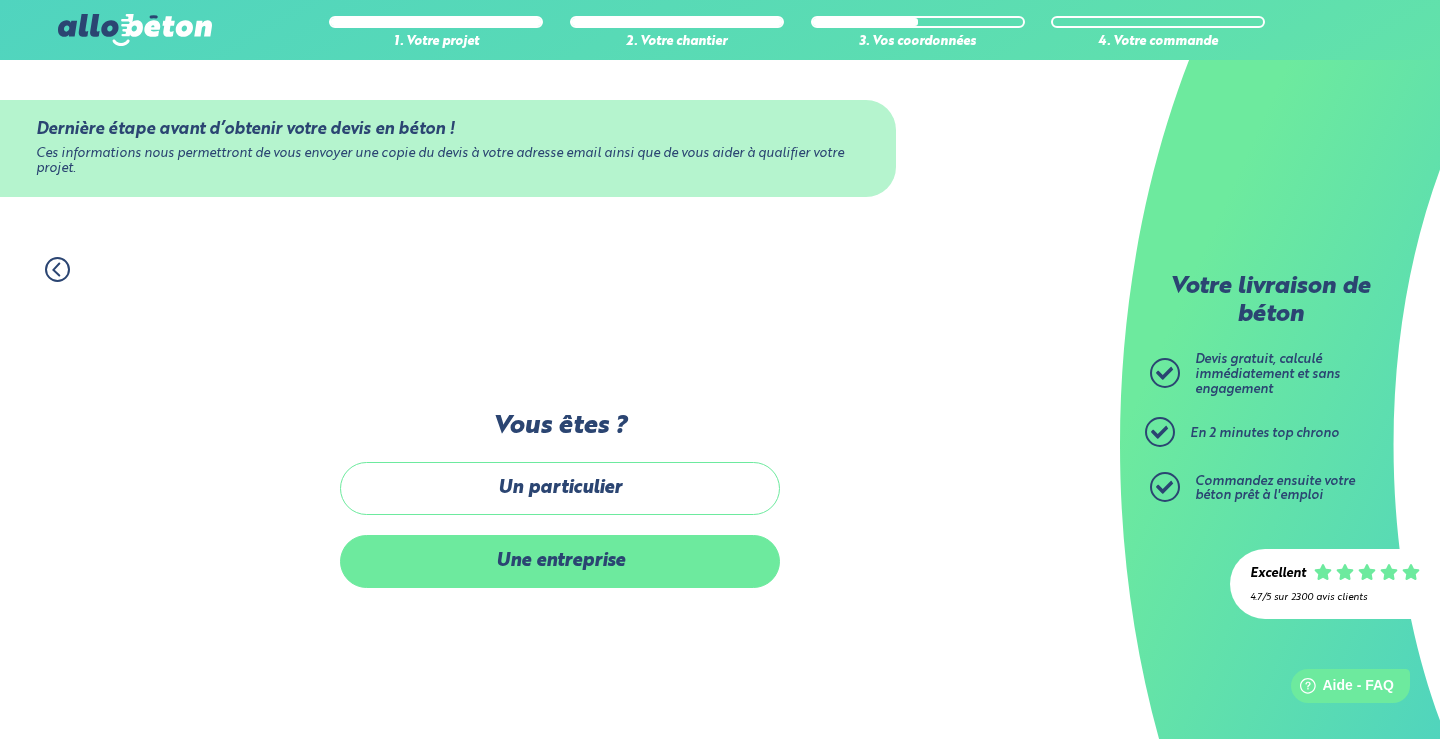 click on "Une entreprise" at bounding box center [560, 561] 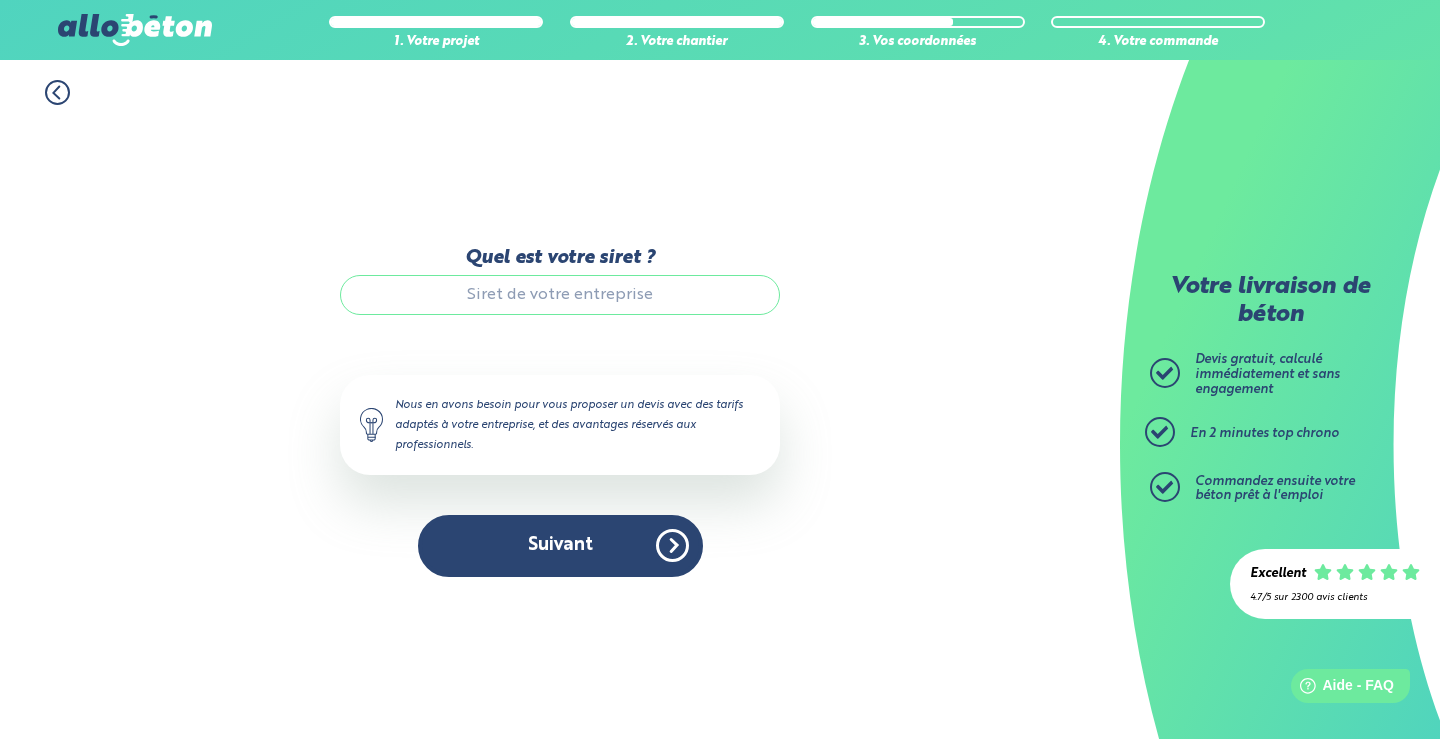 click on "Quel est votre siret ?" at bounding box center (560, 295) 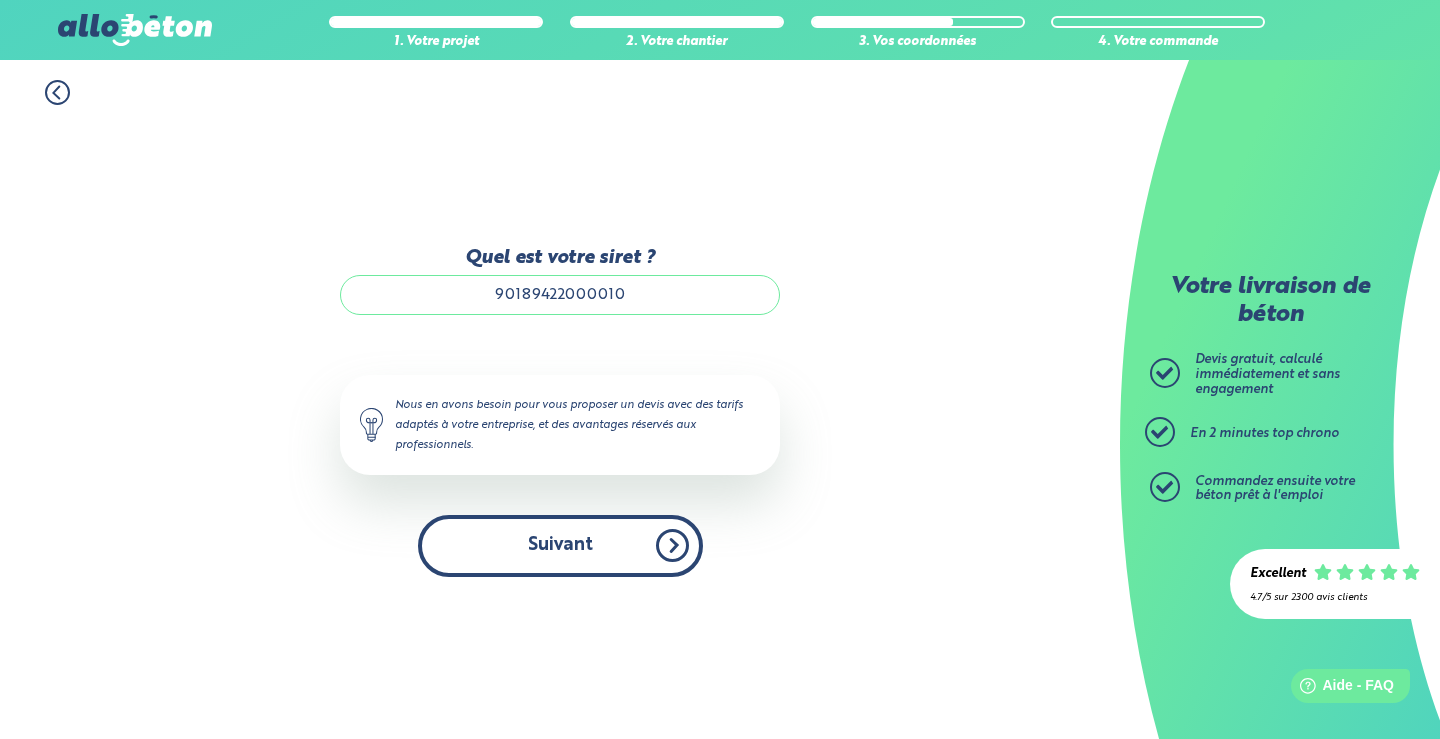 type on "90189422000010" 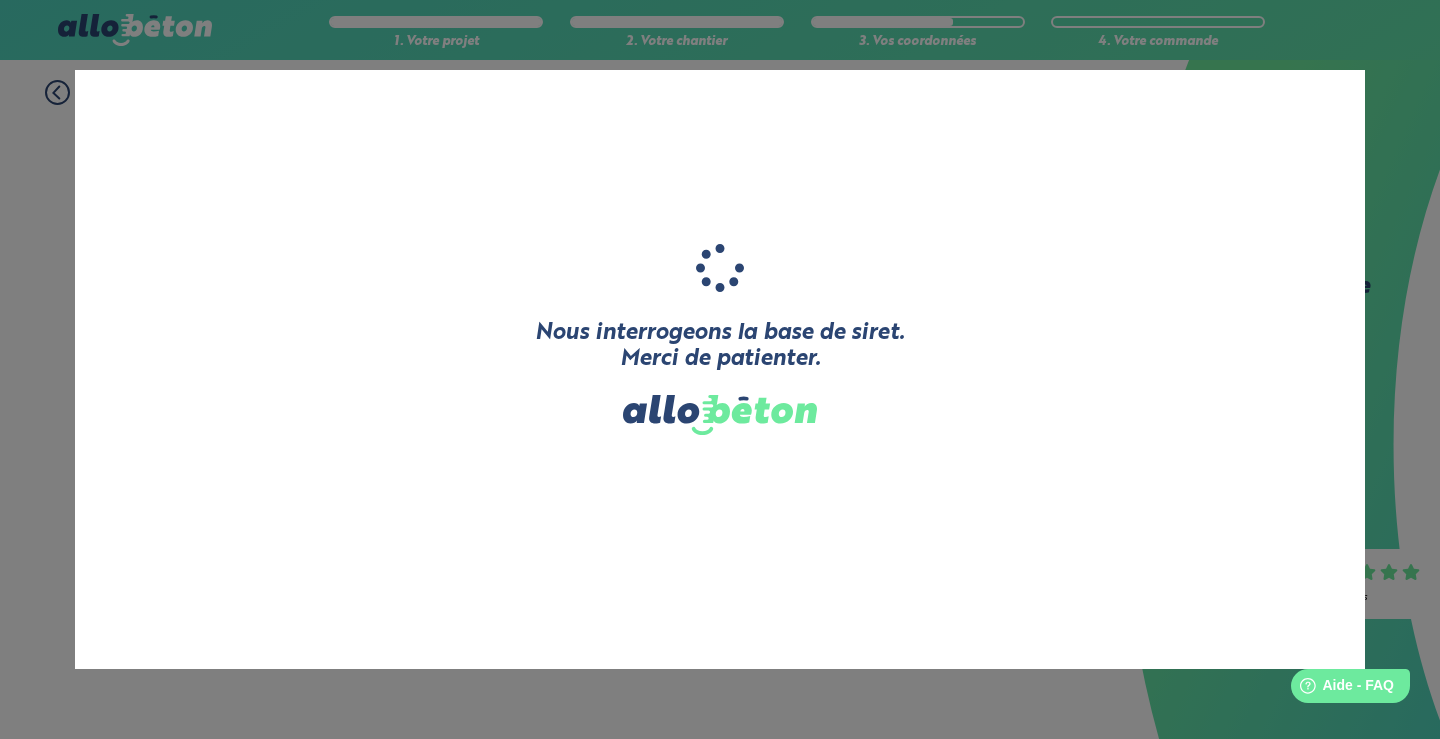 type on "PAYSAGES & SERVICES" 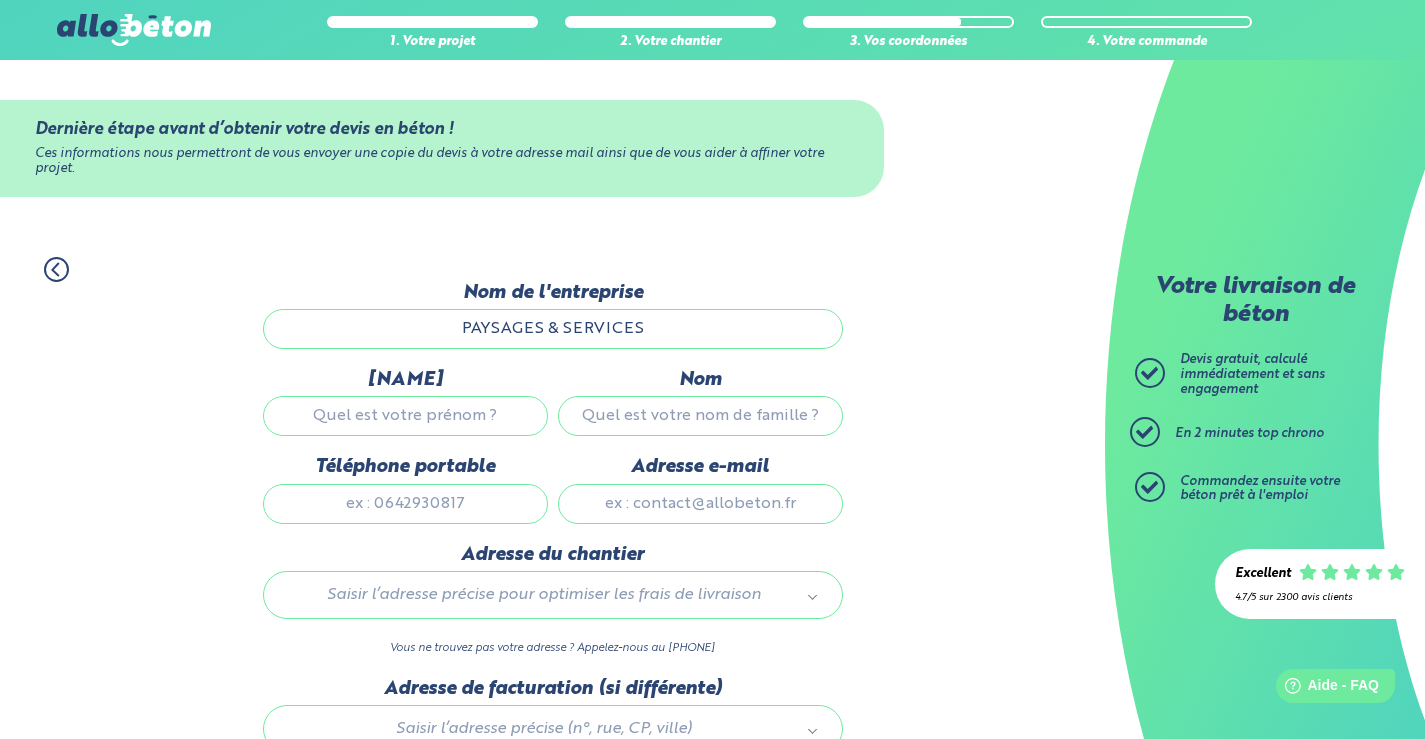 click on "[NAME]" at bounding box center [405, 416] 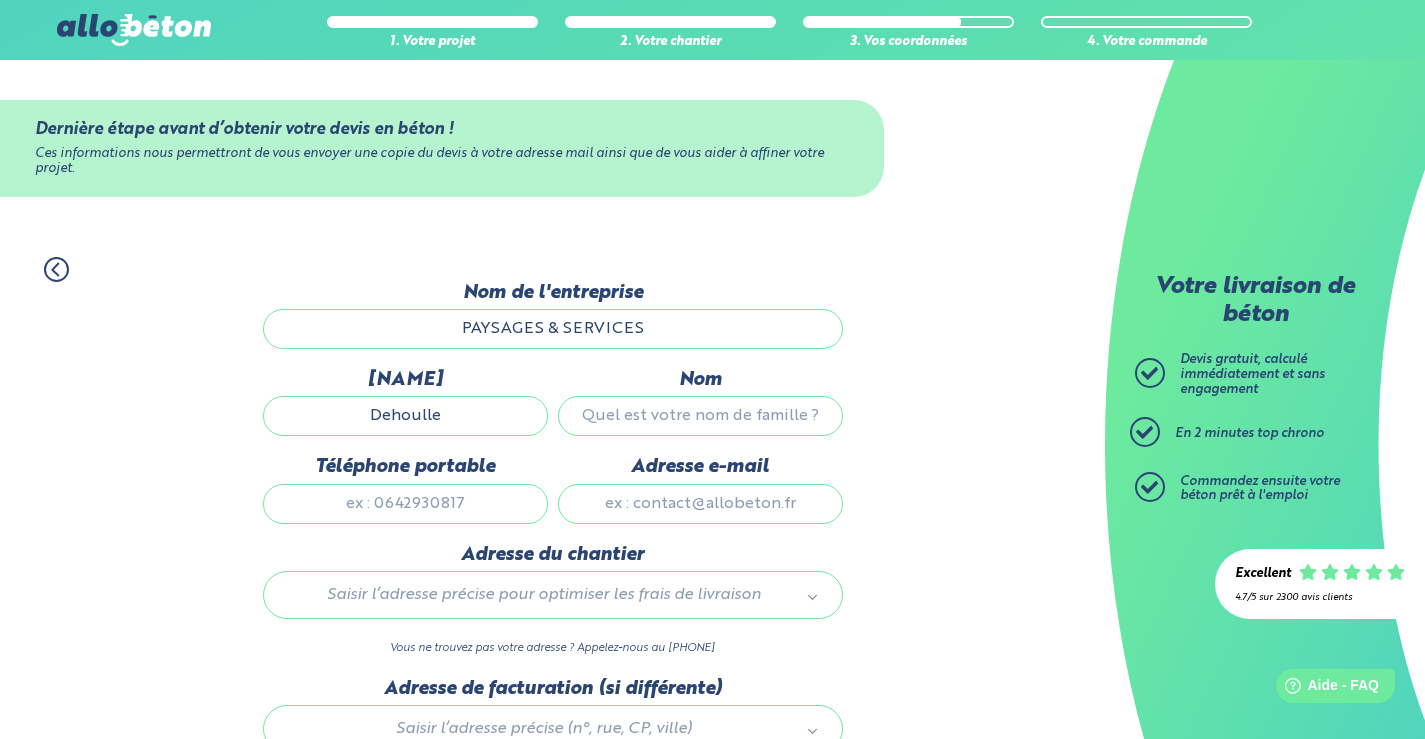 type on "[FIRST]" 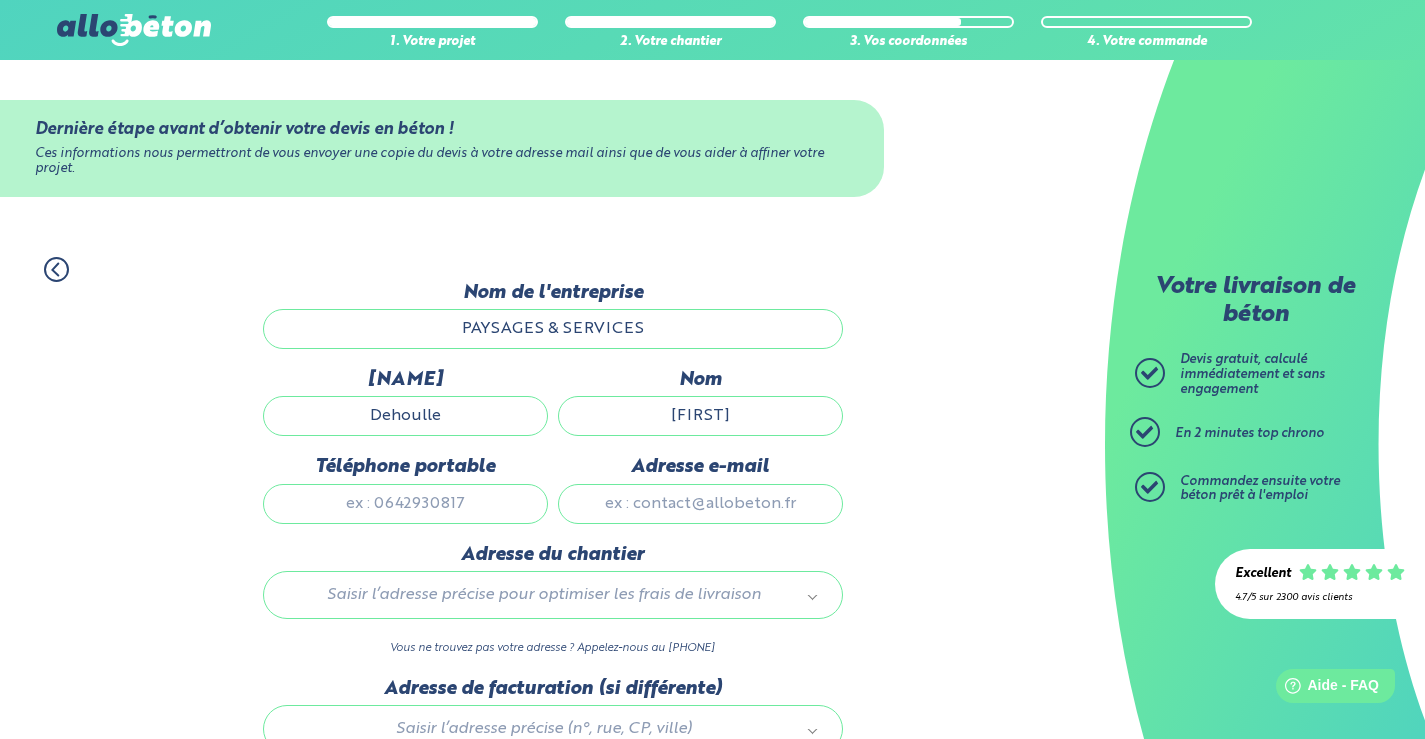 type on "[PHONE]" 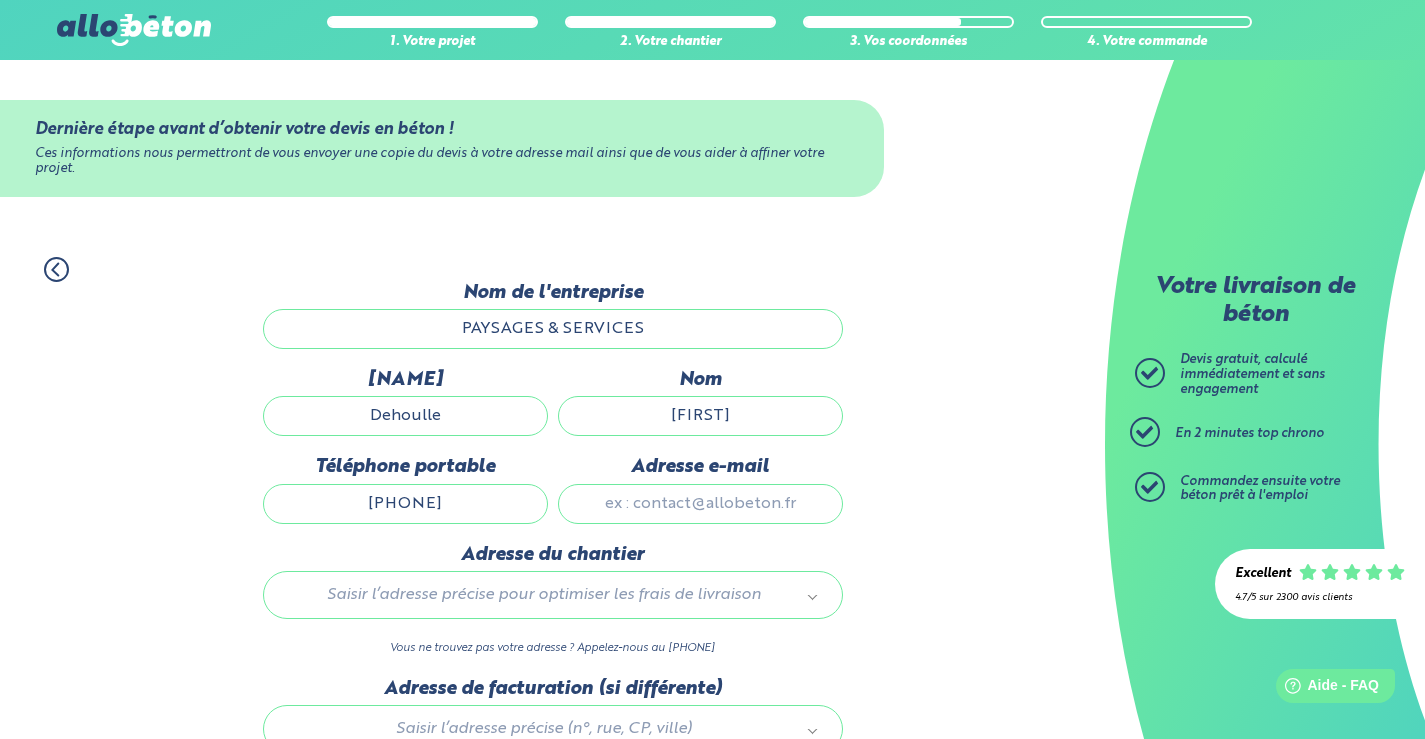 type on "paysagesetservices@[EMAIL]" 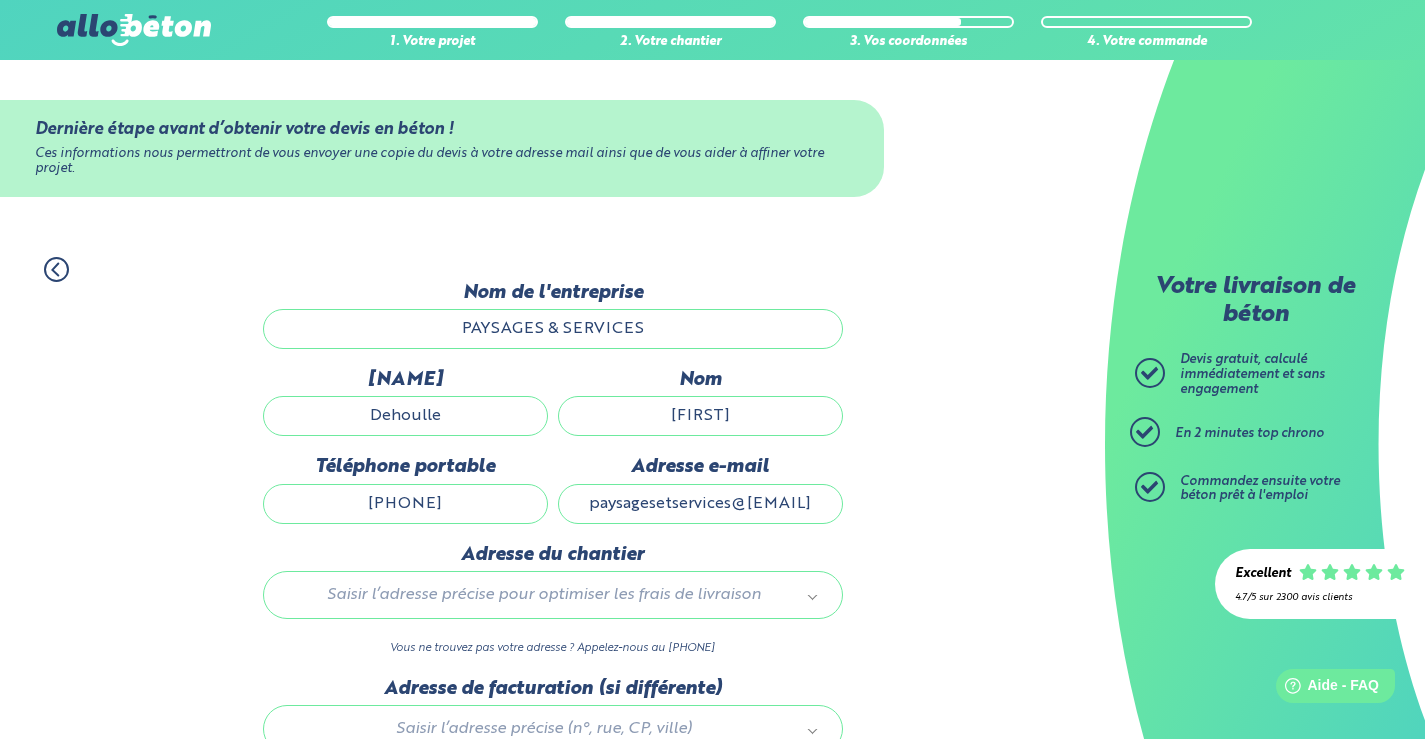 type 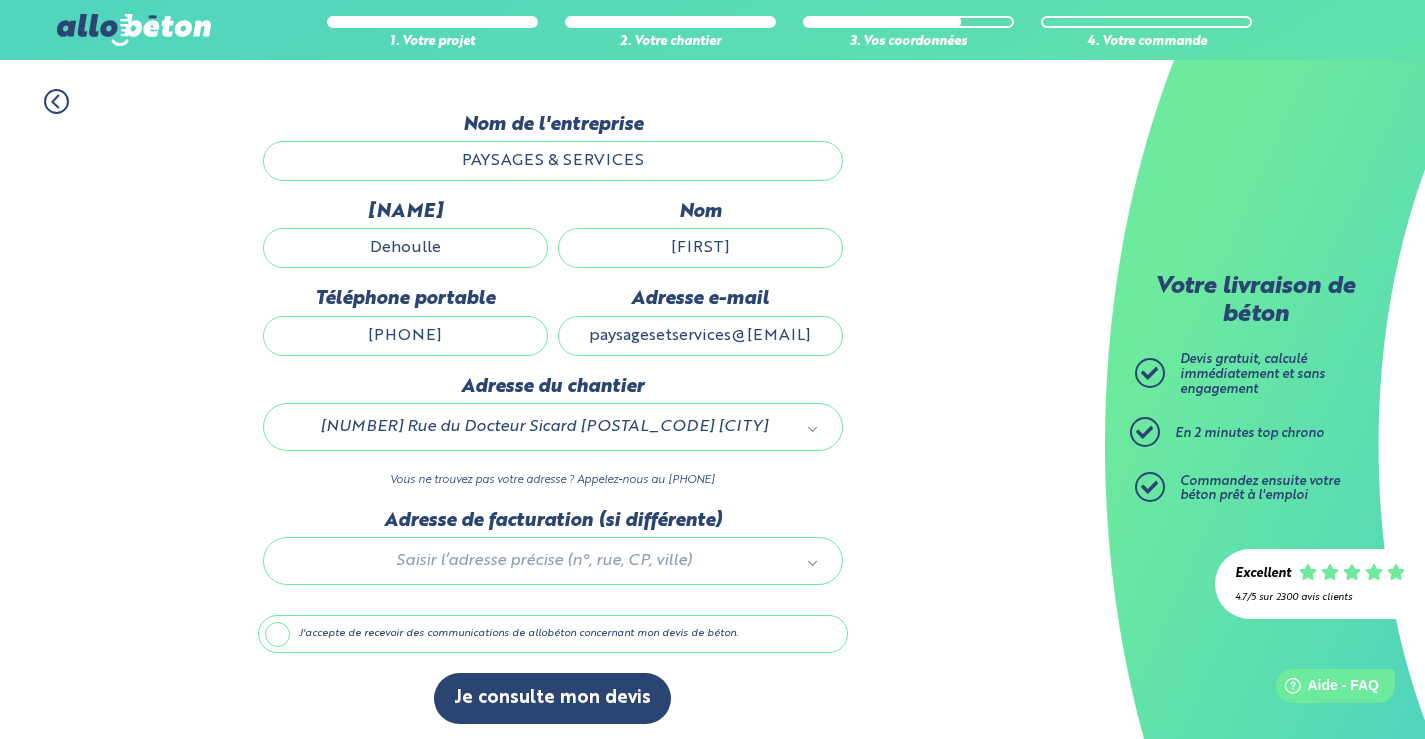 scroll, scrollTop: 173, scrollLeft: 0, axis: vertical 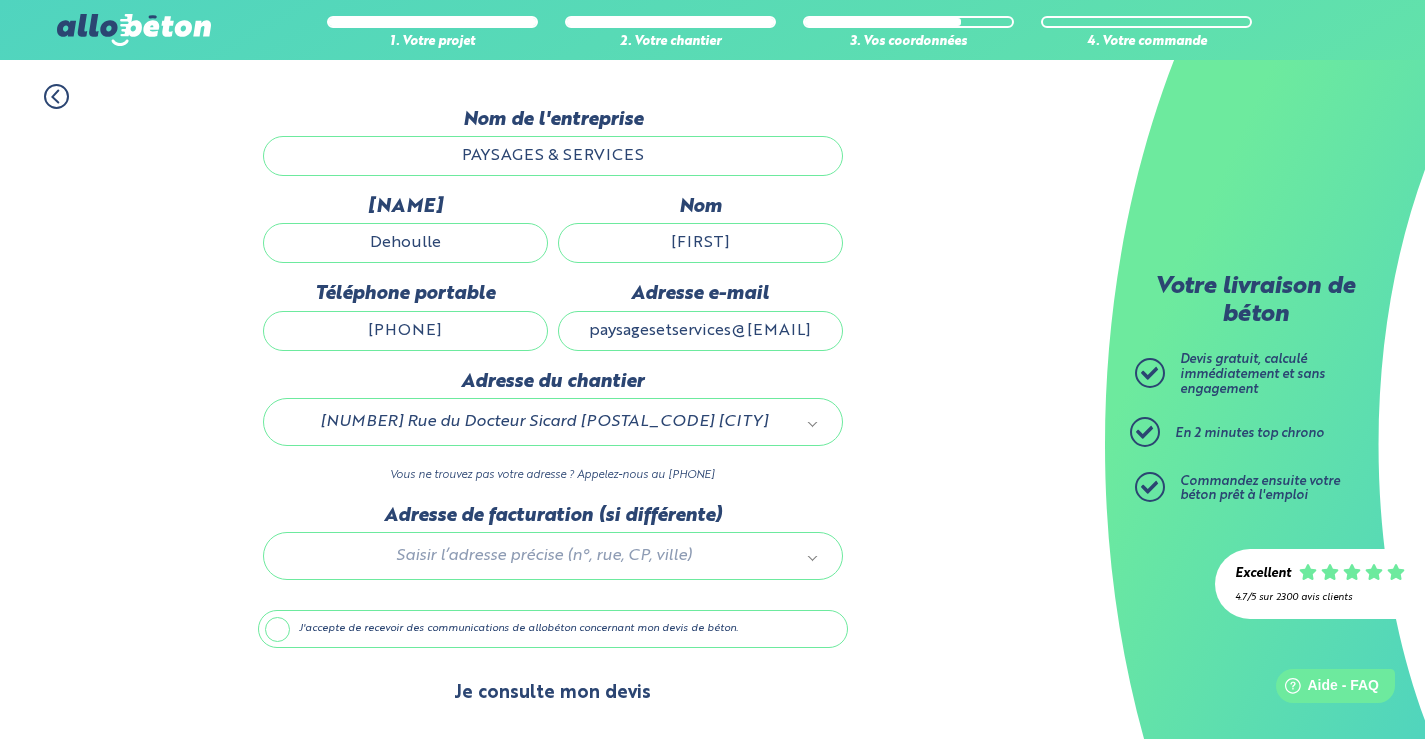 click on "Je consulte mon devis" at bounding box center [552, 693] 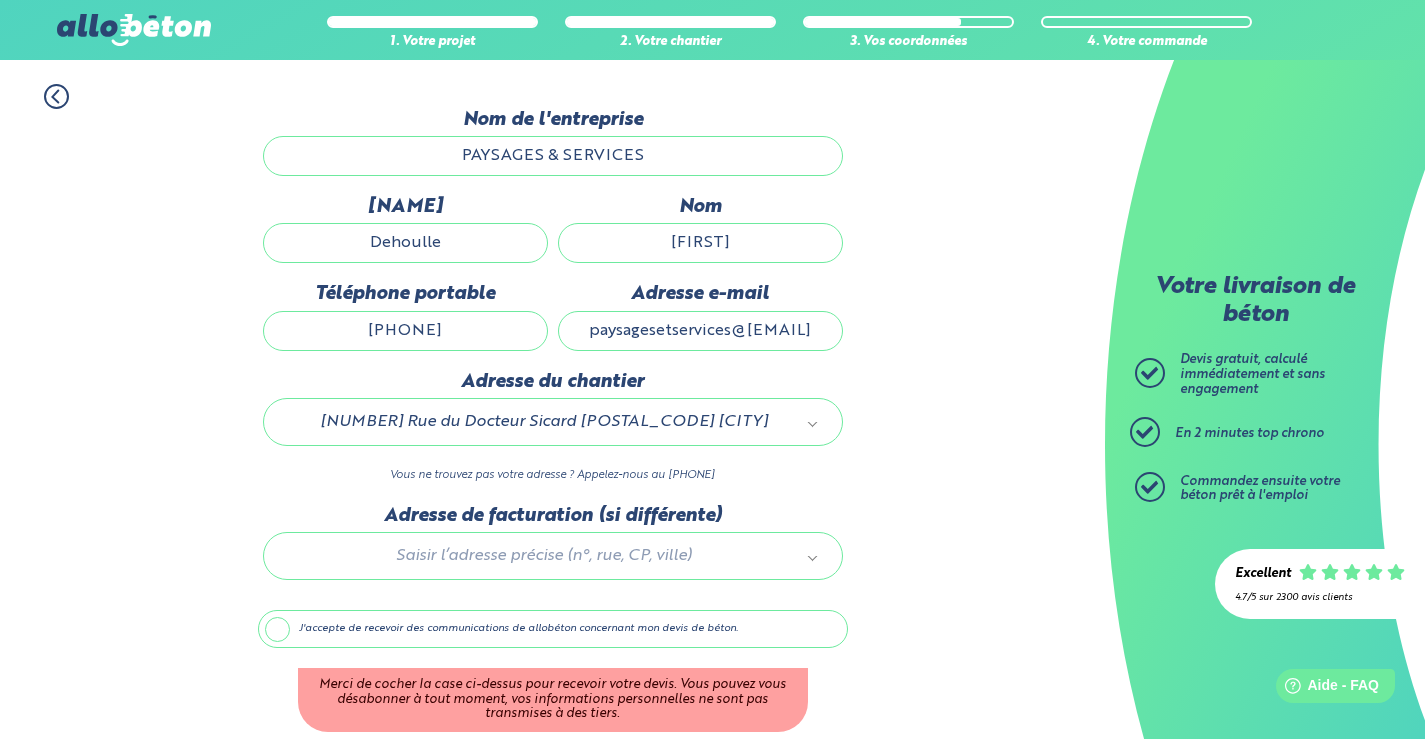 click on "J'accepte de recevoir des communications de allobéton concernant mon devis de béton." at bounding box center [553, 629] 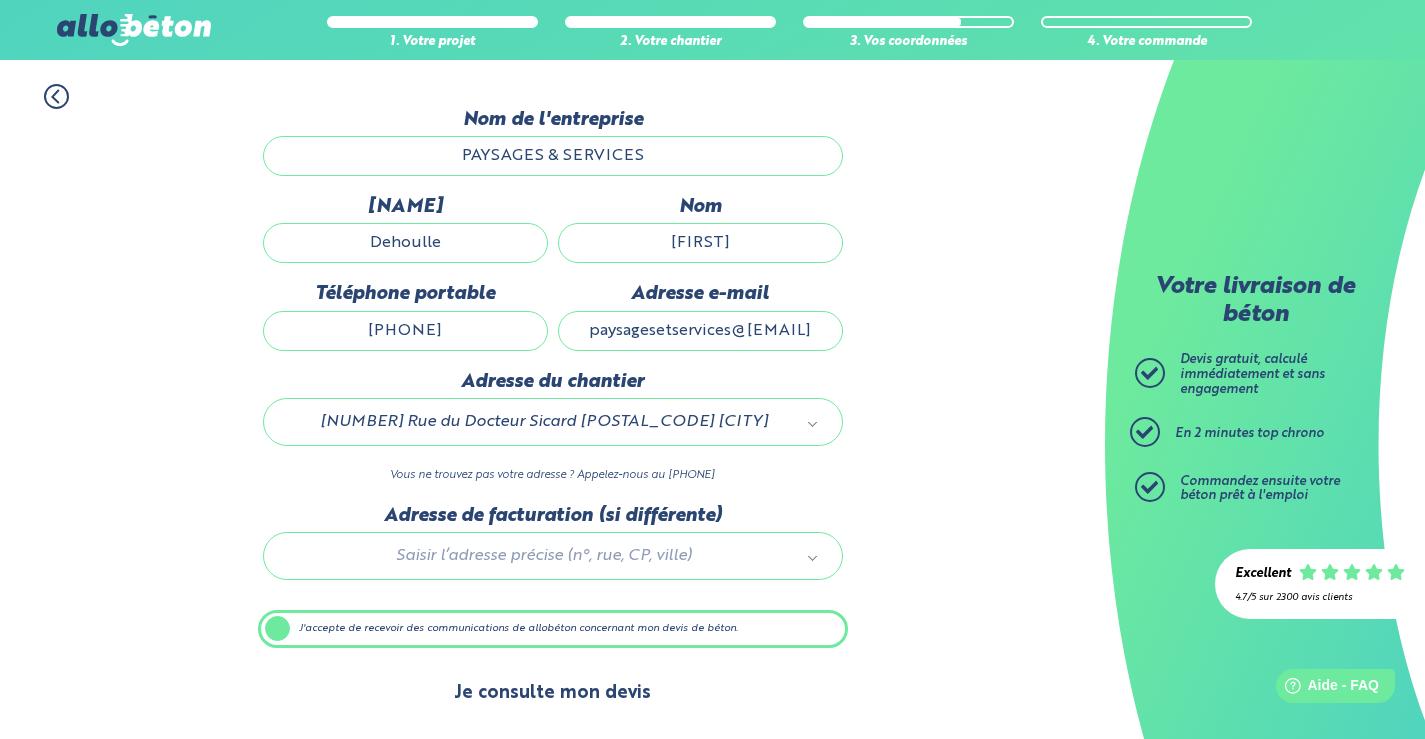 click on "Je consulte mon devis" at bounding box center (552, 693) 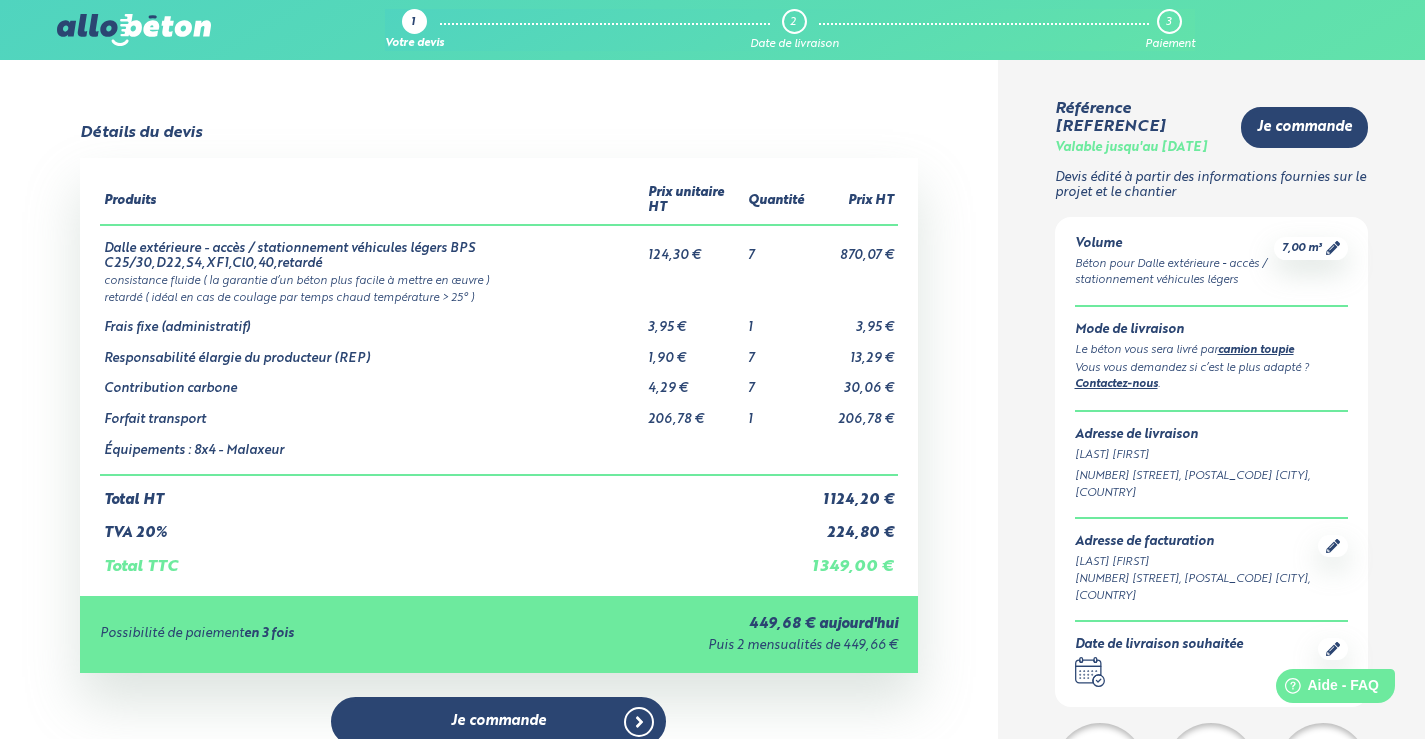 scroll, scrollTop: 0, scrollLeft: 0, axis: both 